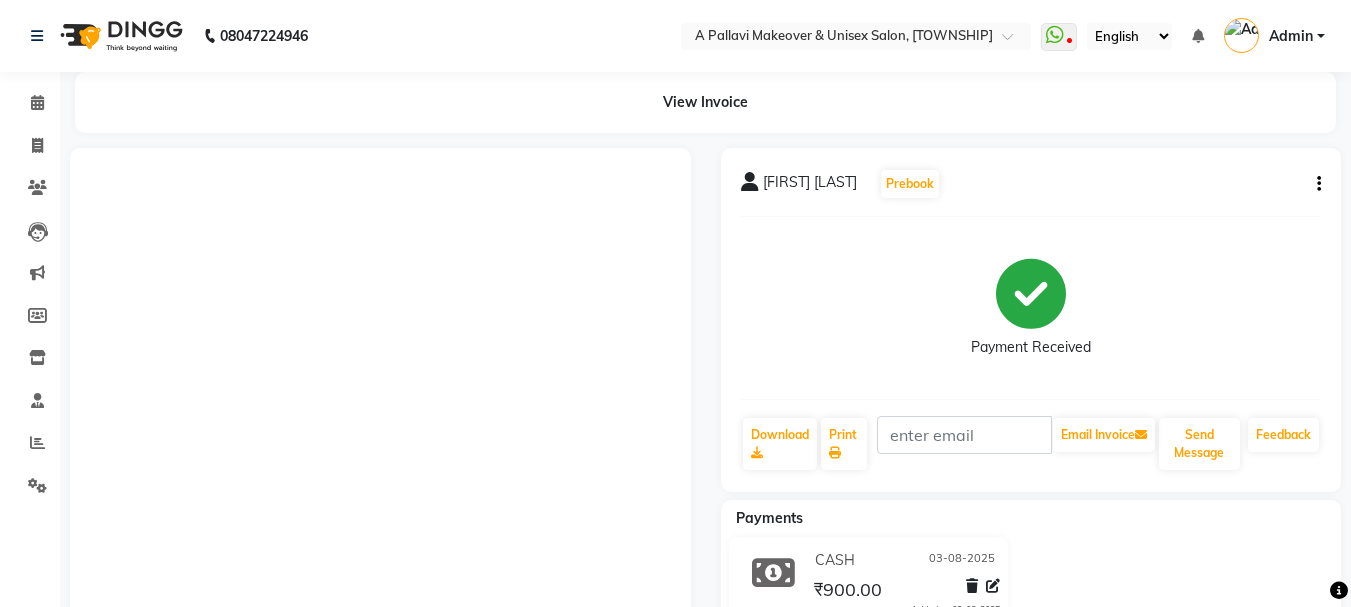 scroll, scrollTop: 0, scrollLeft: 0, axis: both 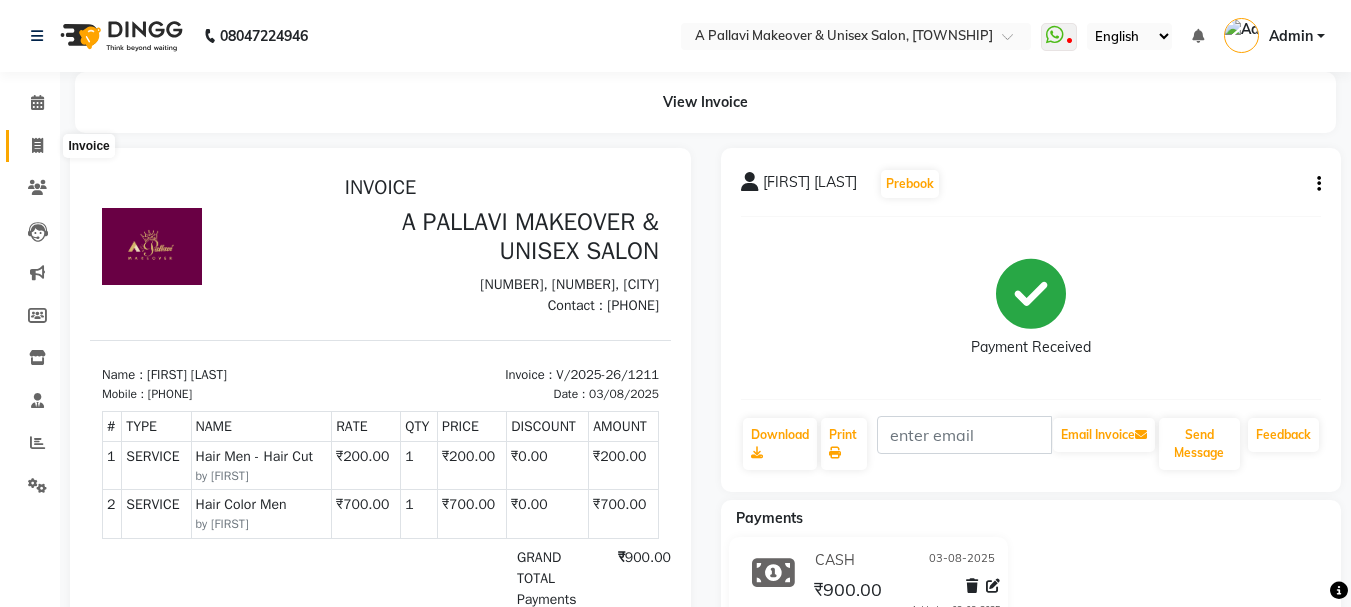 click 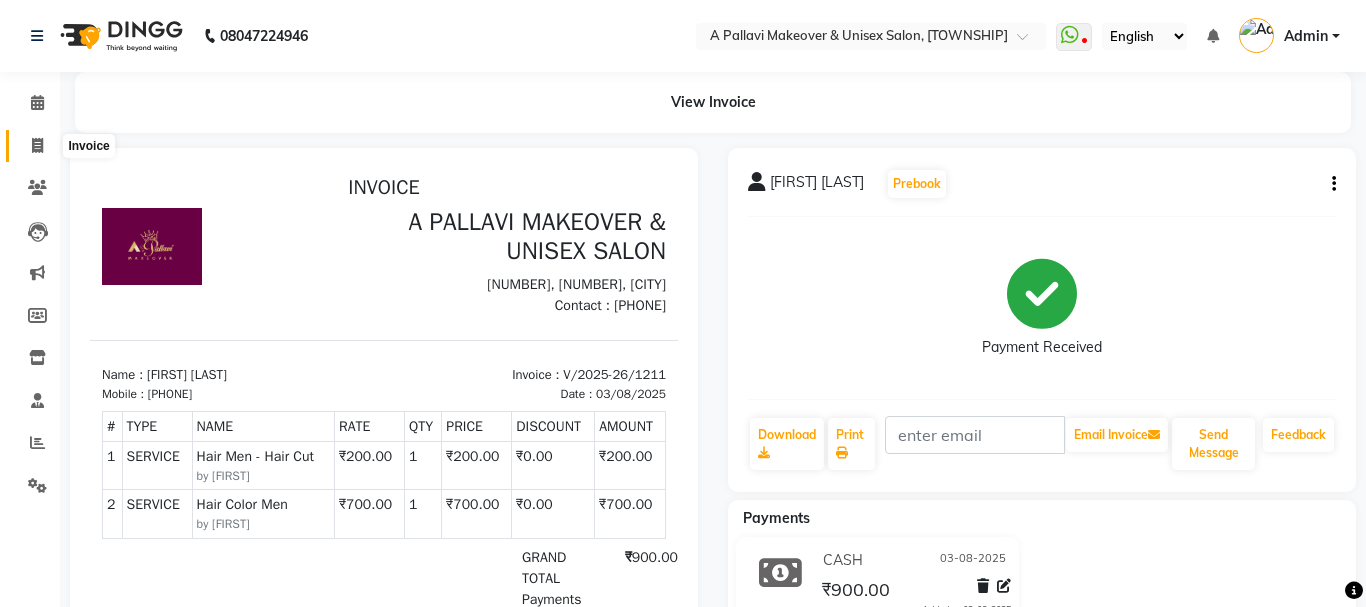 select on "3573" 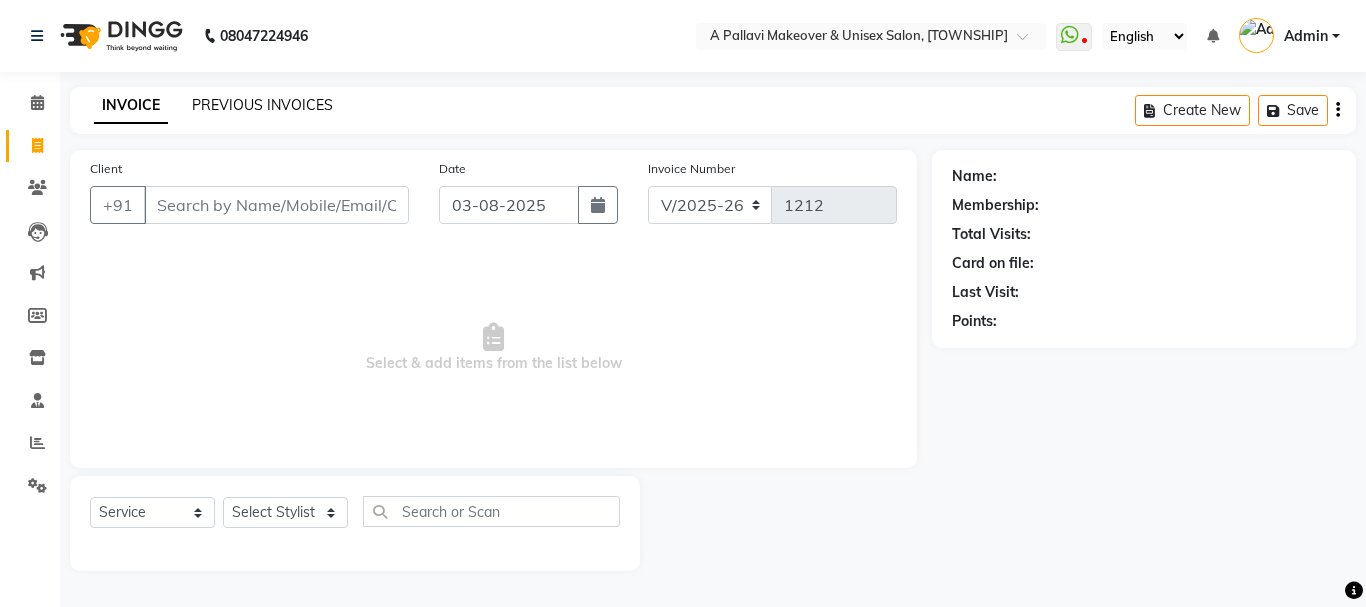 click on "PREVIOUS INVOICES" 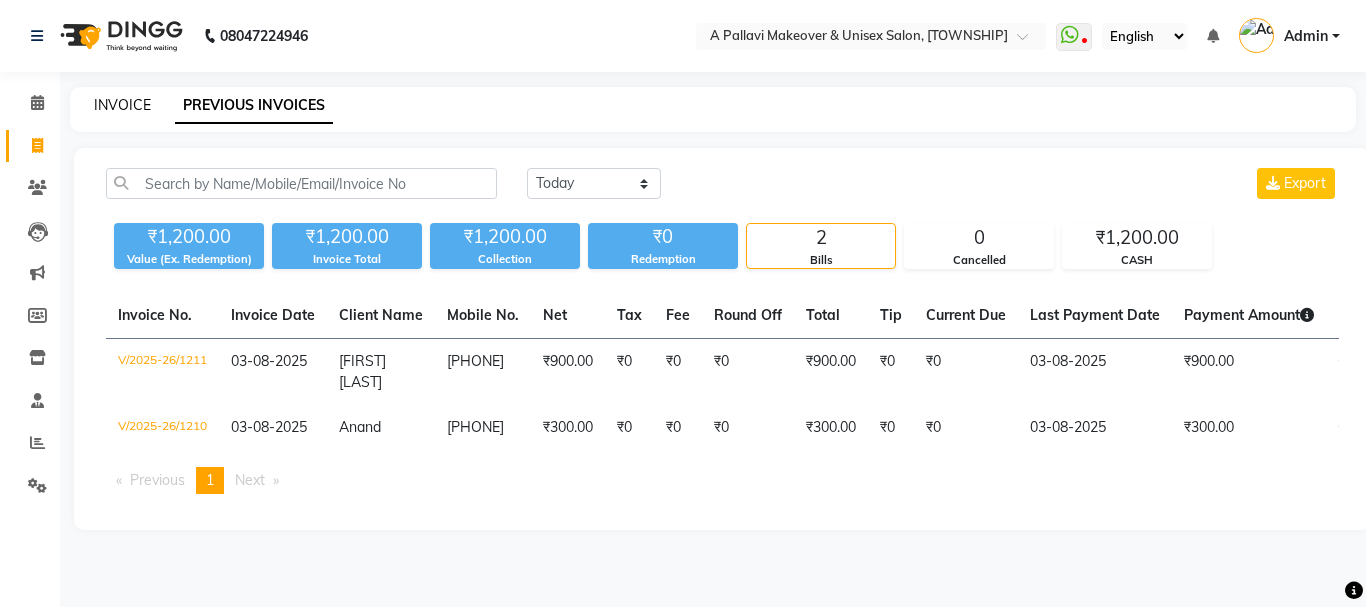 click on "INVOICE" 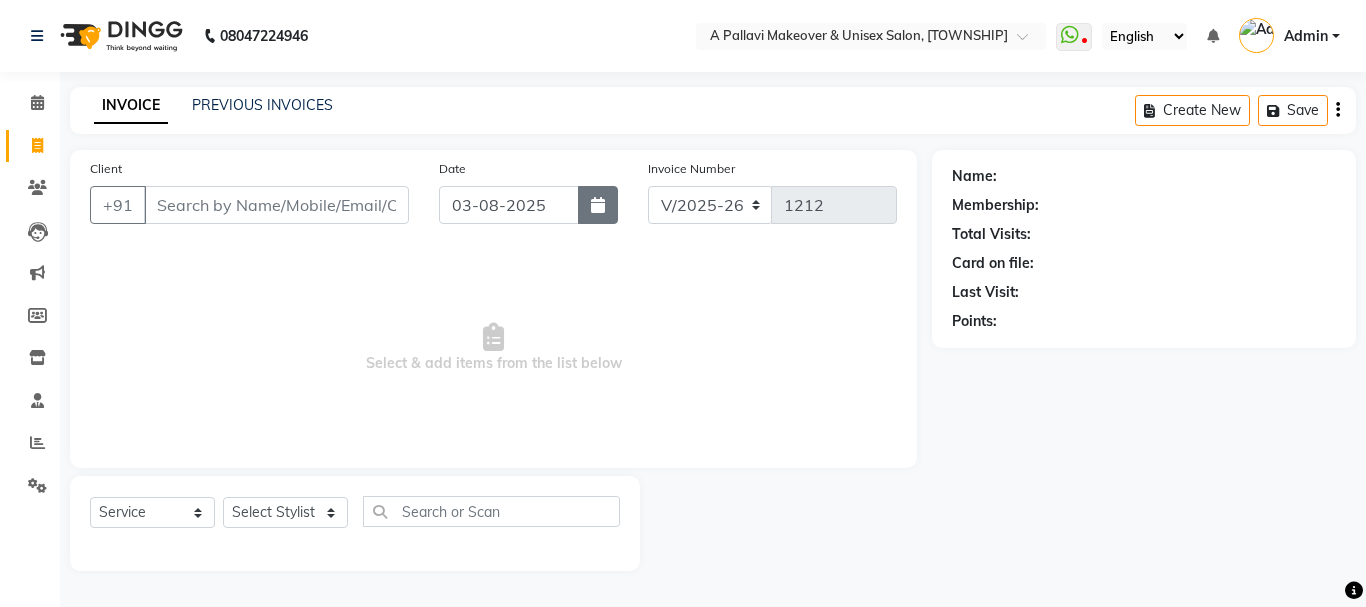 click 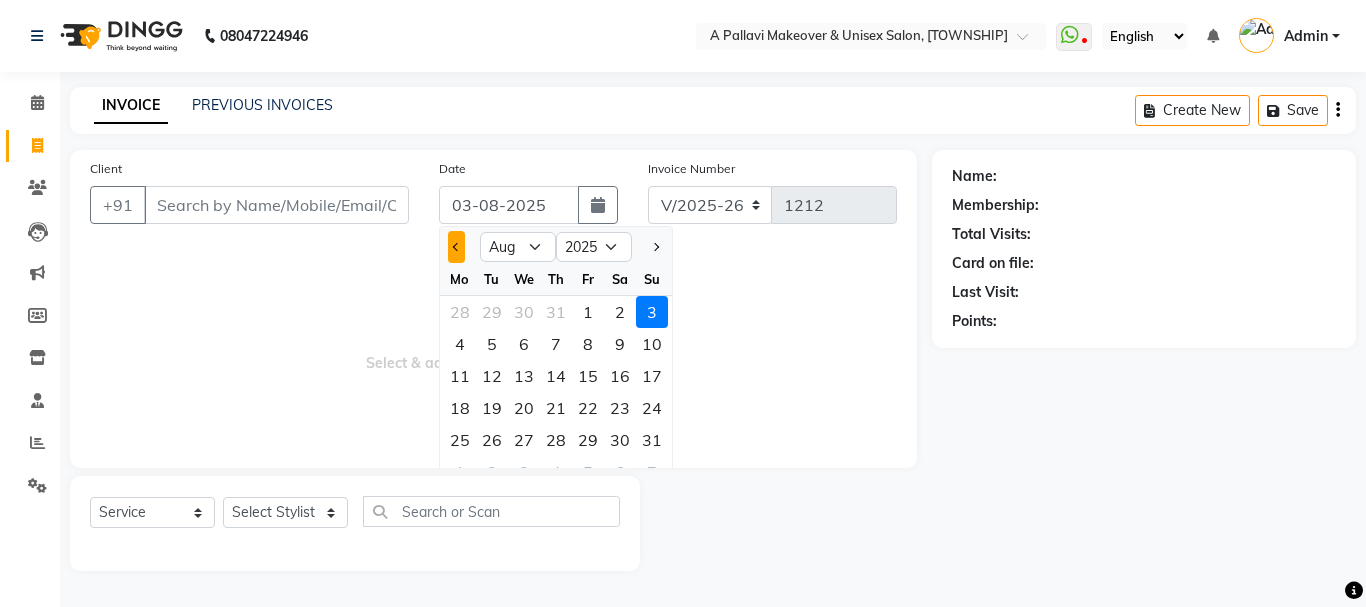 click 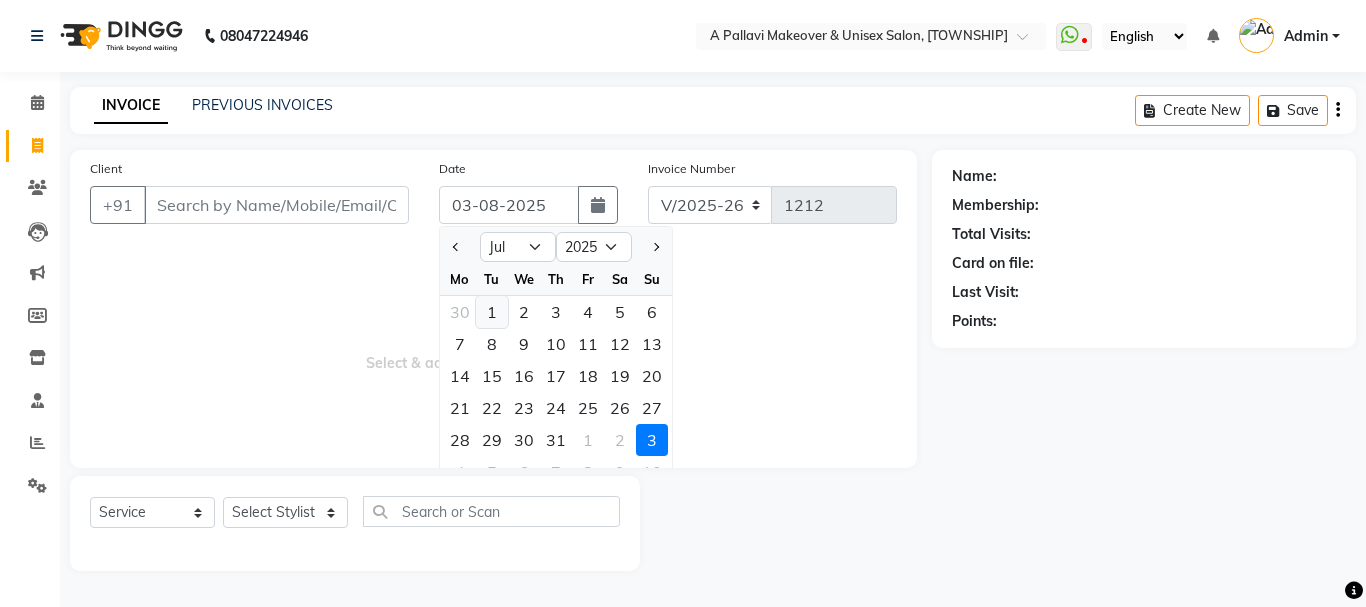 click on "1" 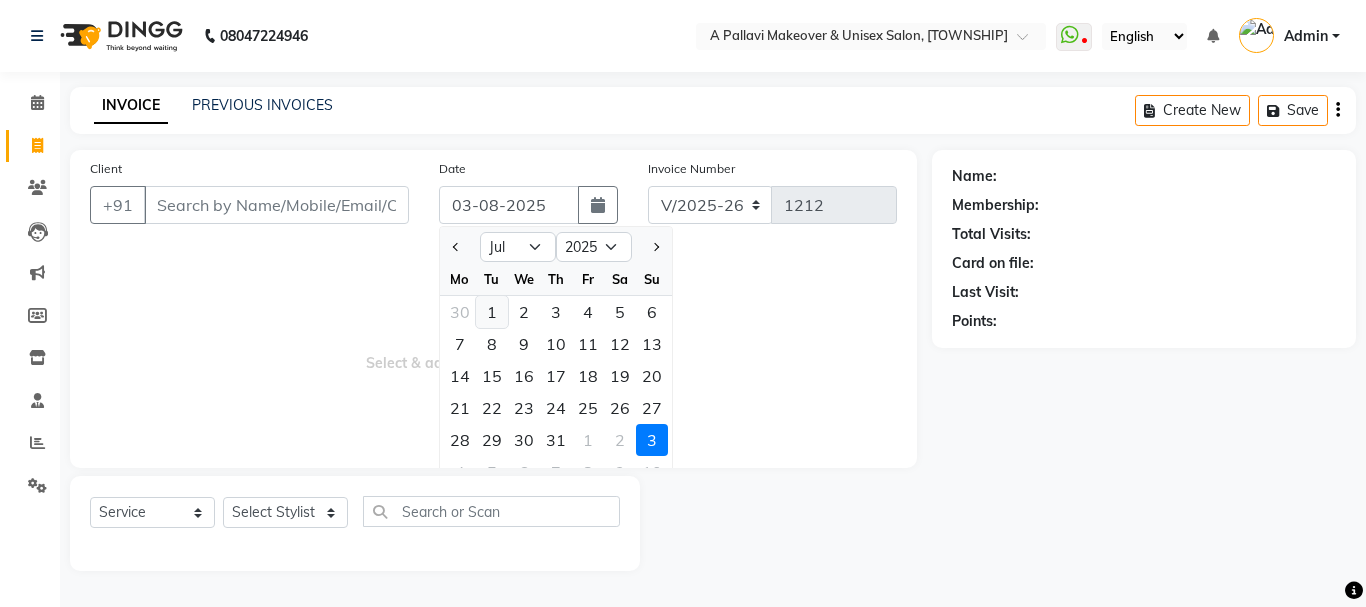 type on "01-07-2025" 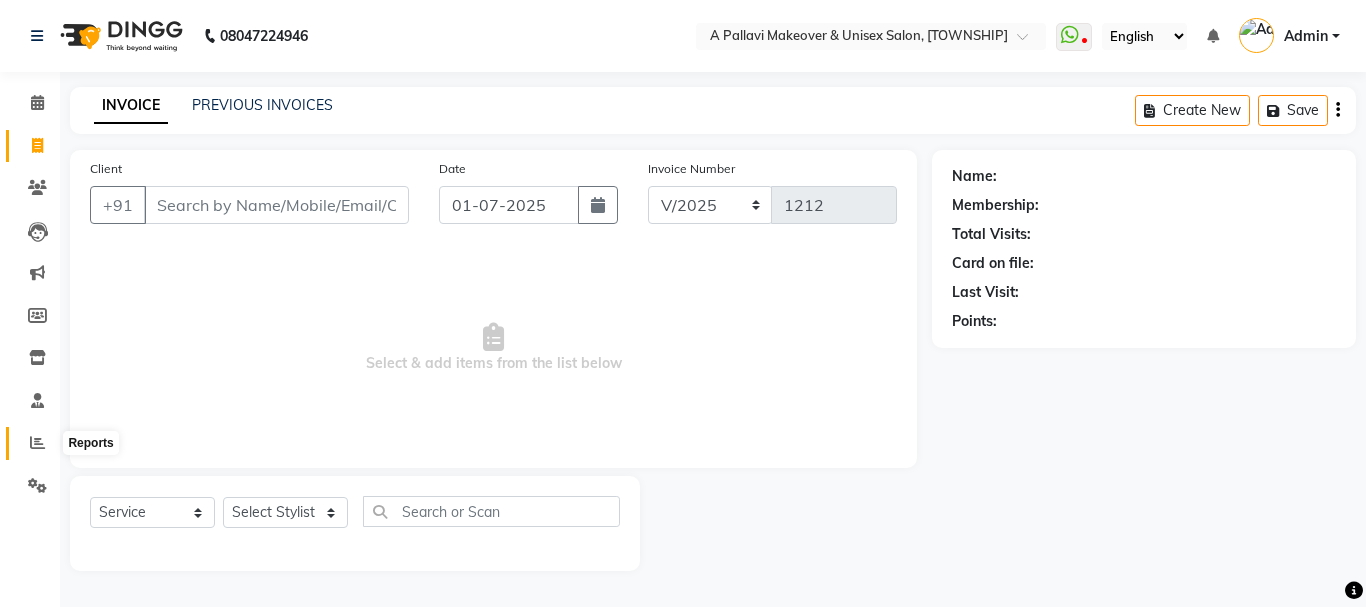 click 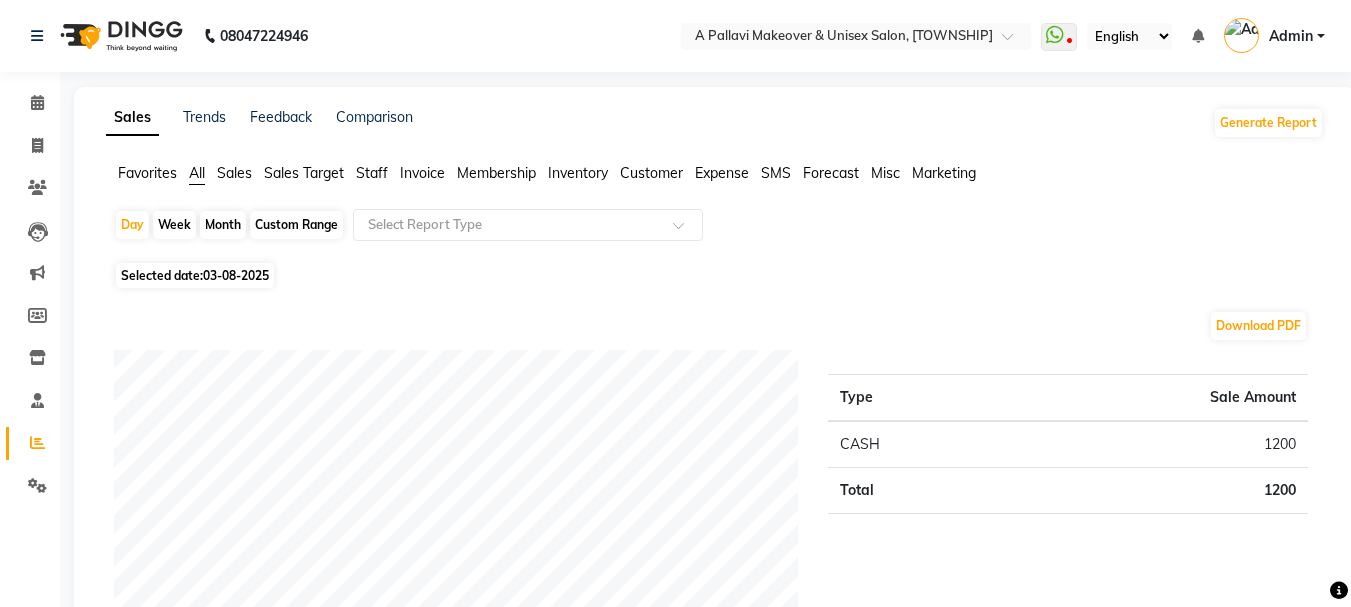 click on "Custom Range" 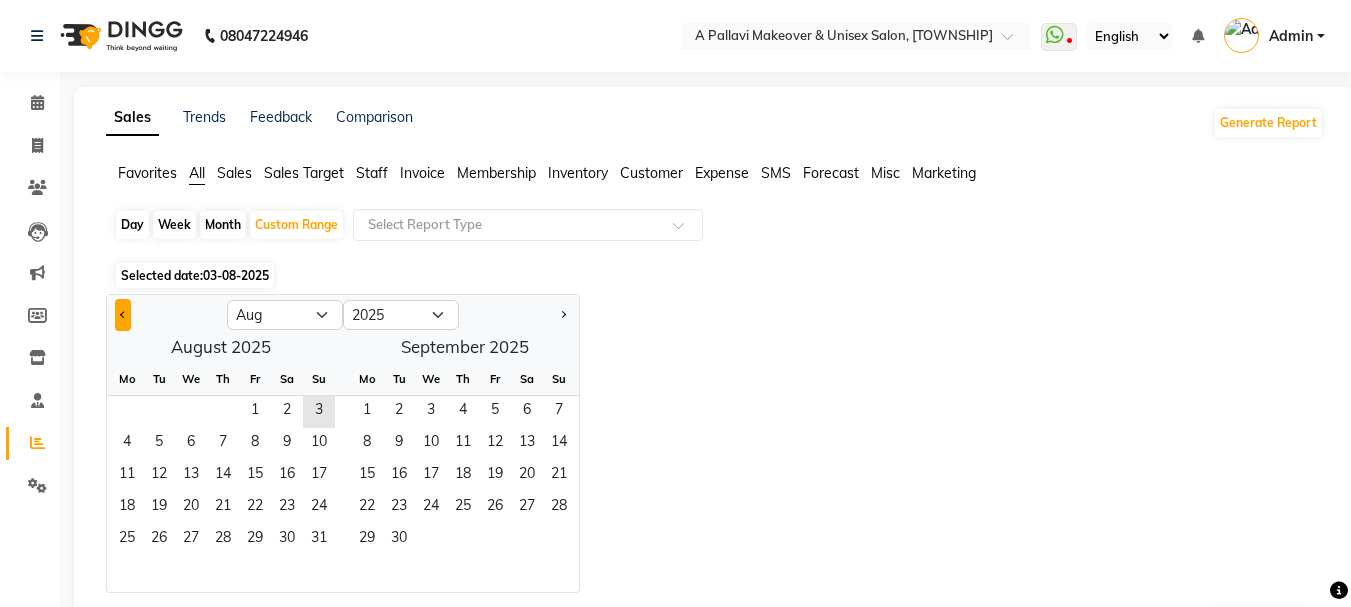click 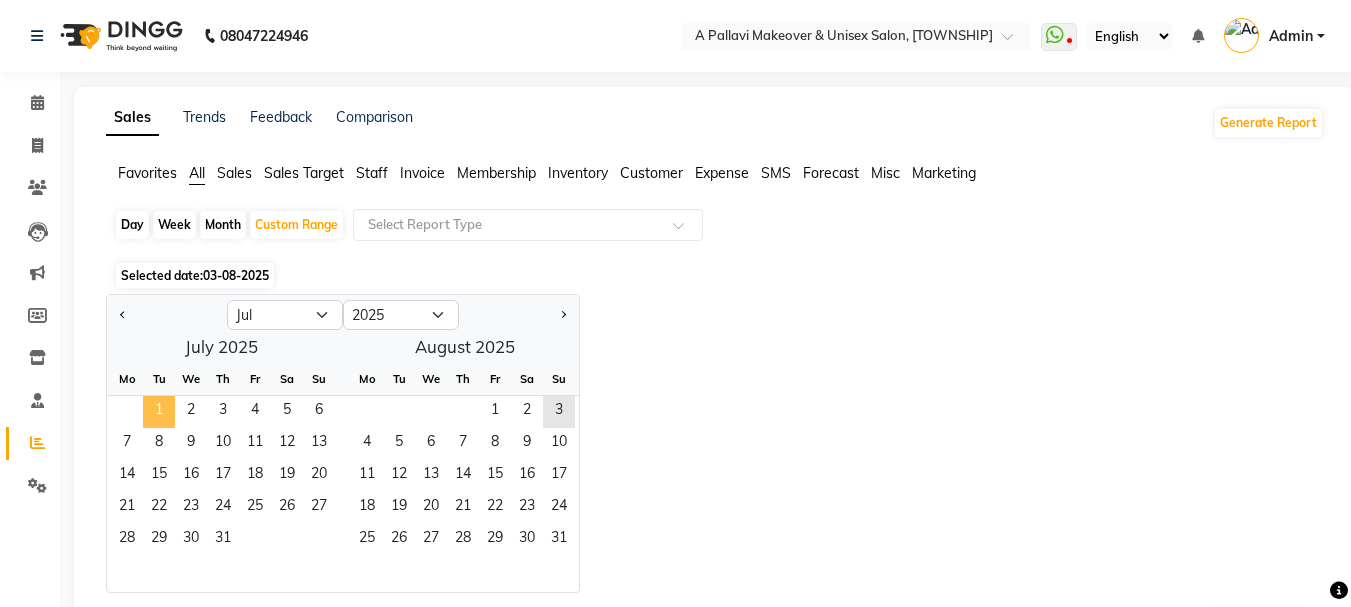 click on "1" 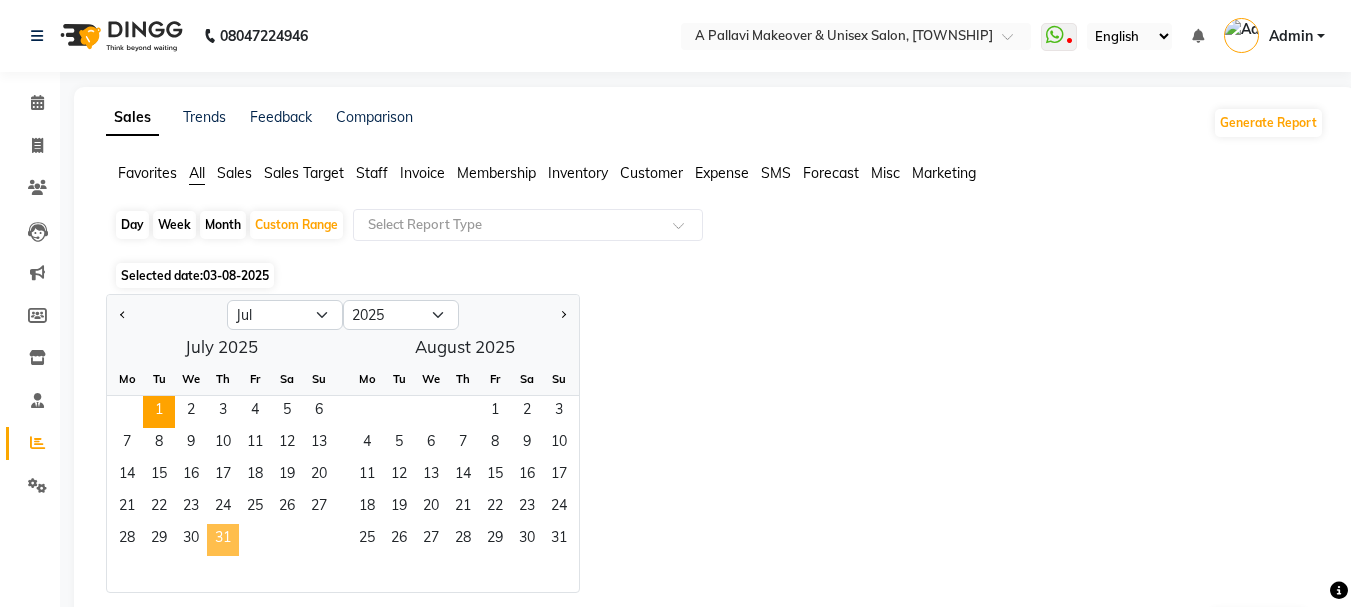 click on "31" 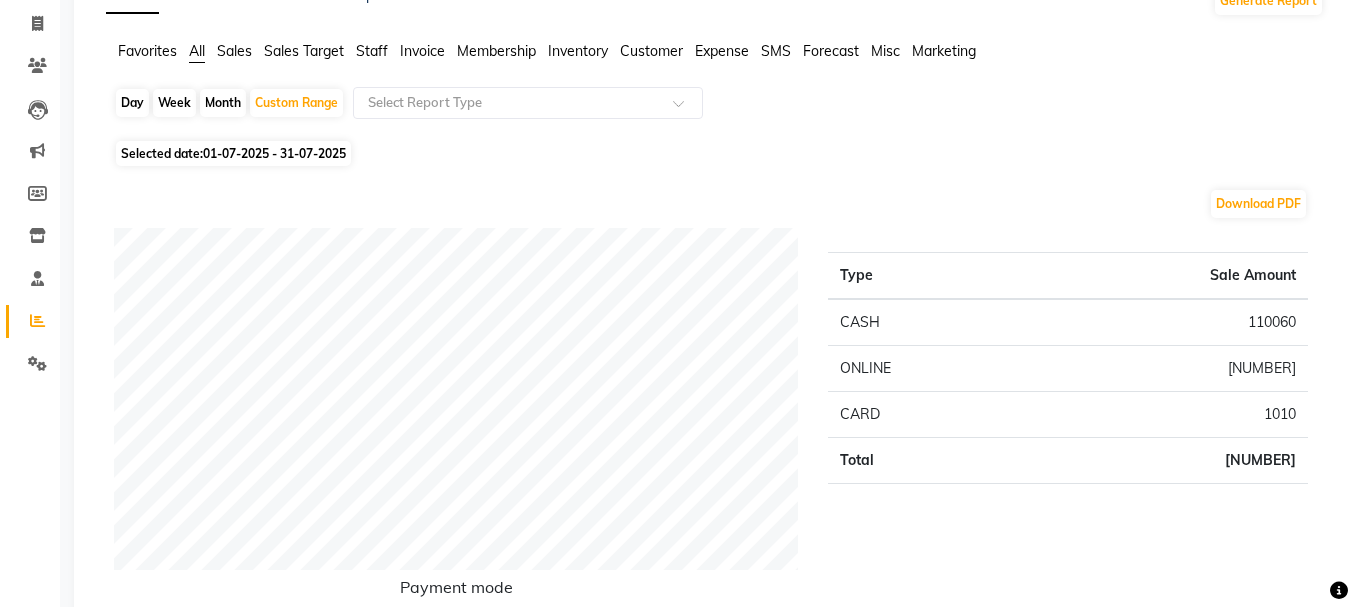 scroll, scrollTop: 0, scrollLeft: 0, axis: both 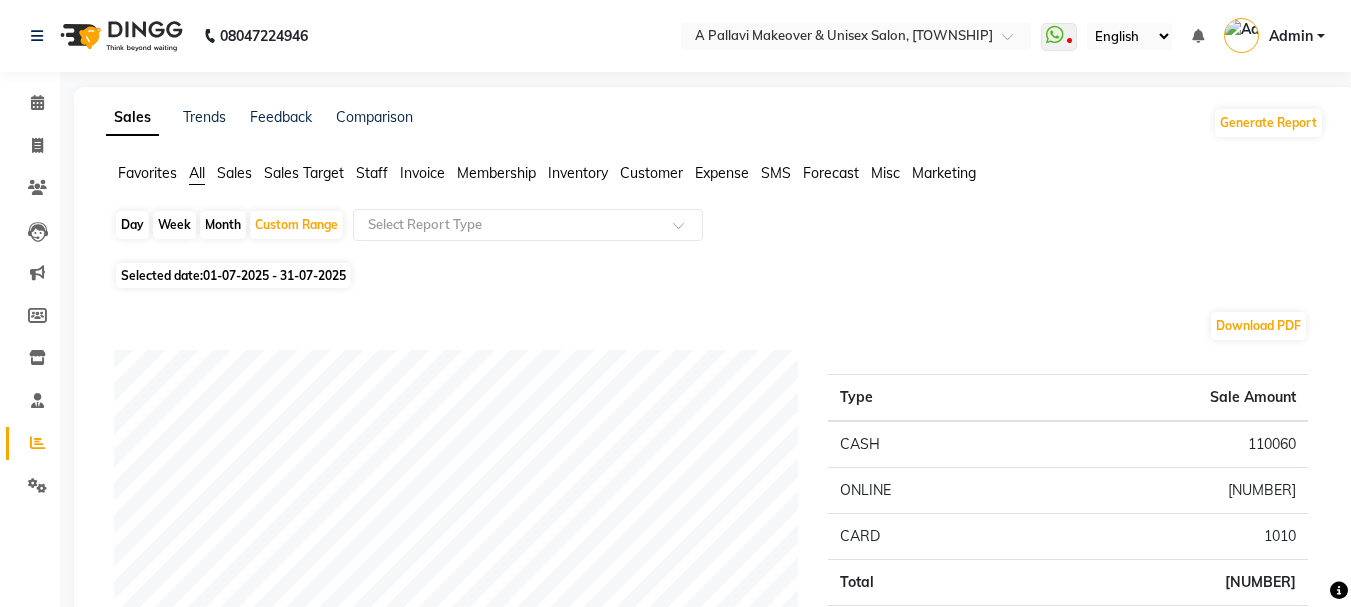 click on "Staff" 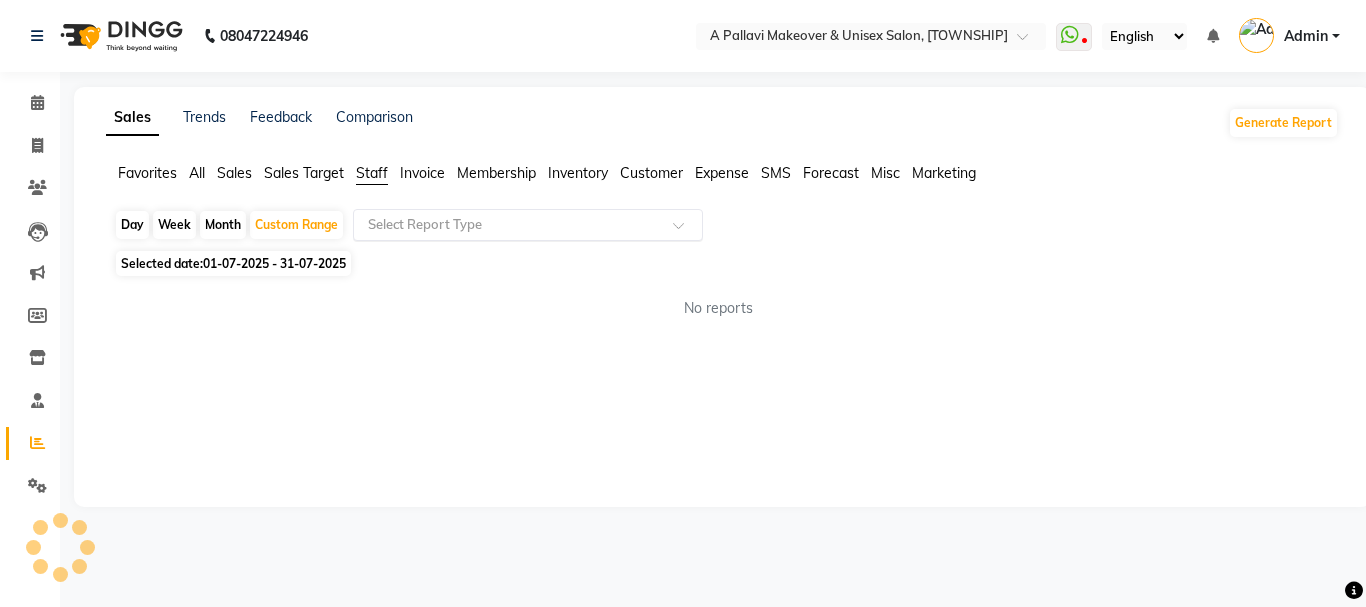 click 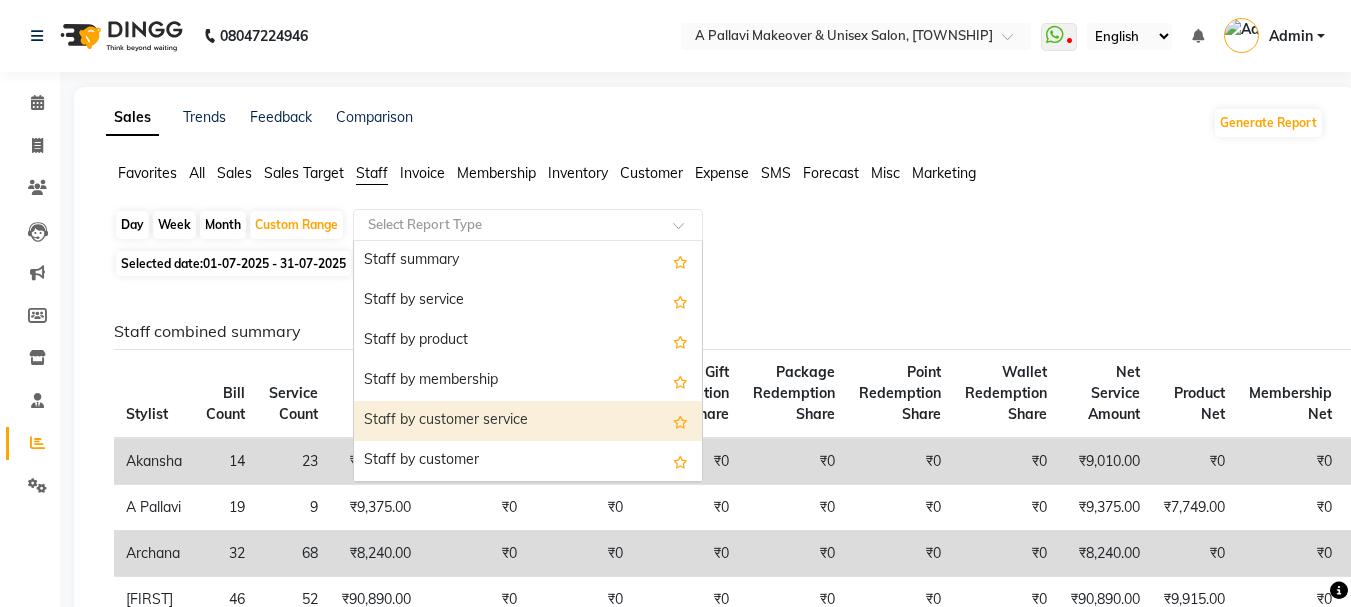 click on "Staff by customer service" at bounding box center [528, 421] 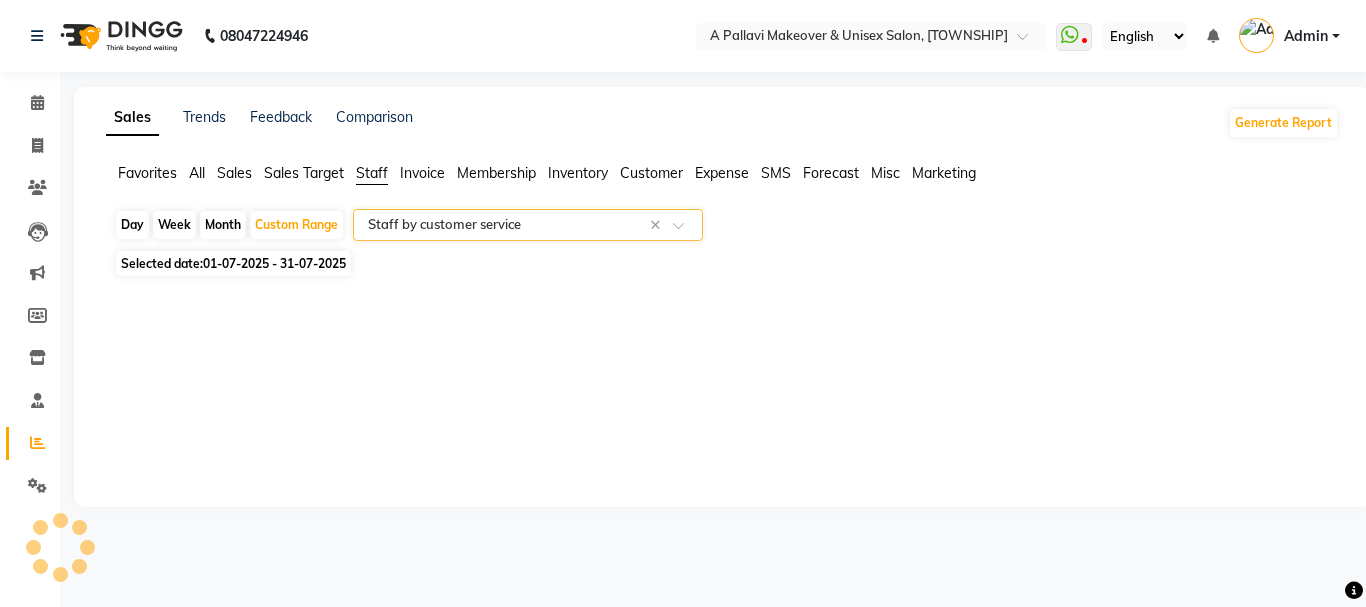 select on "full_report" 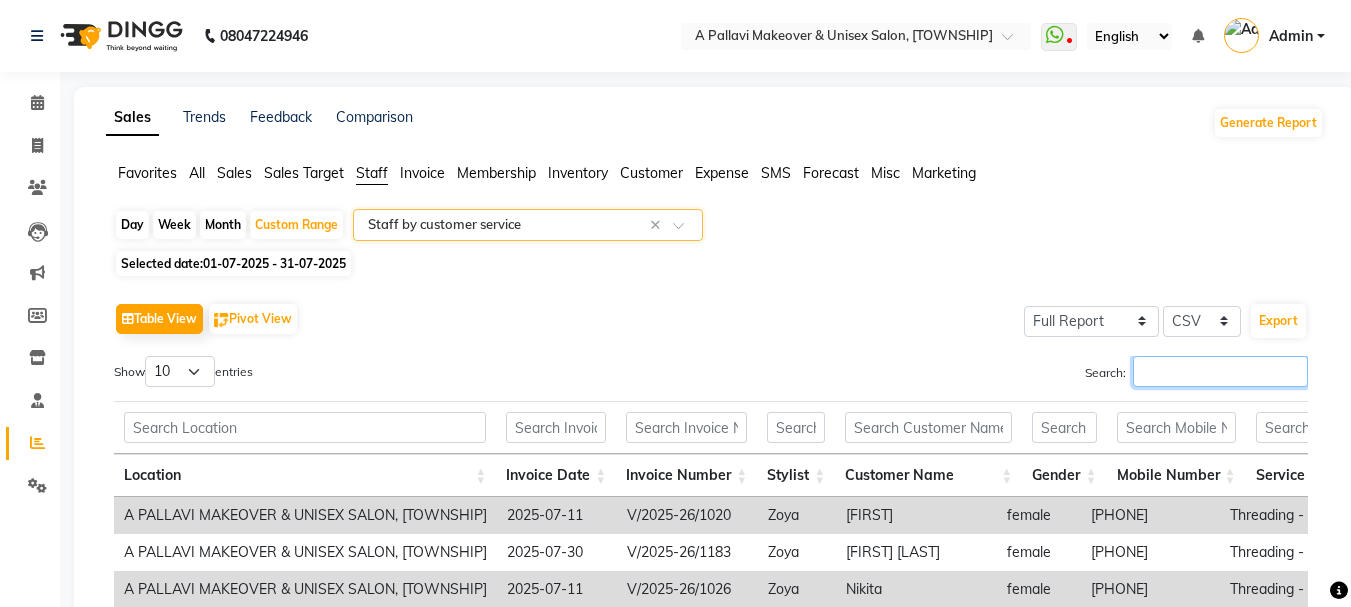 click on "Search:" at bounding box center [1220, 371] 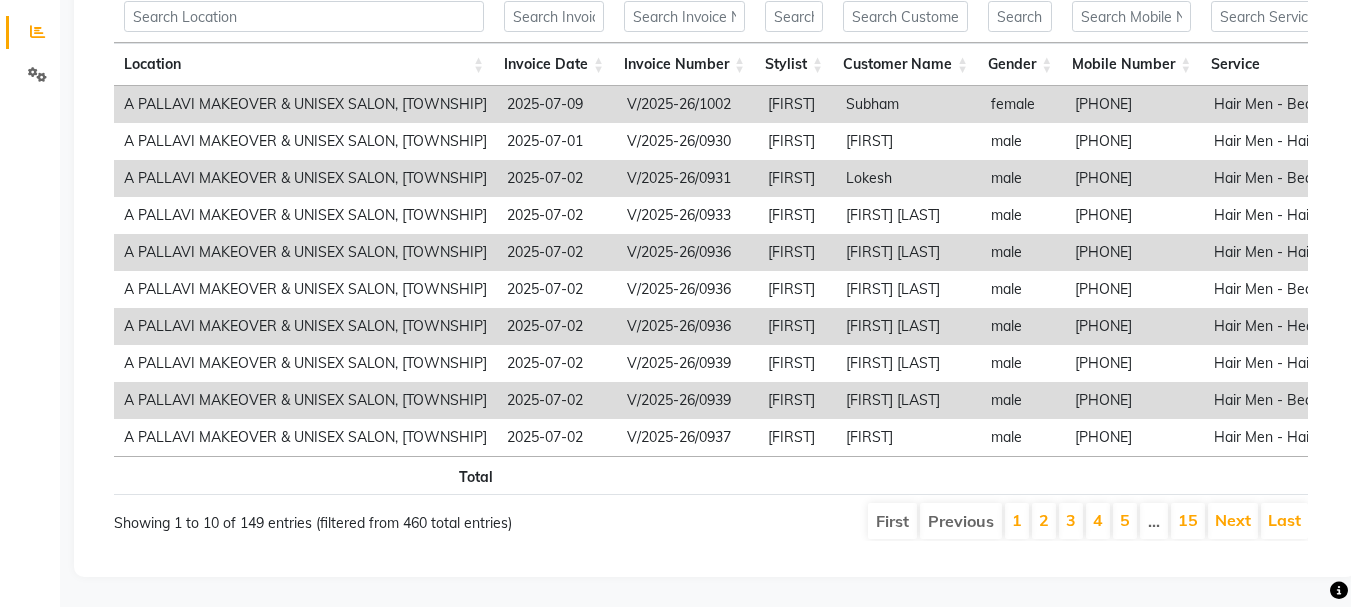 scroll, scrollTop: 441, scrollLeft: 0, axis: vertical 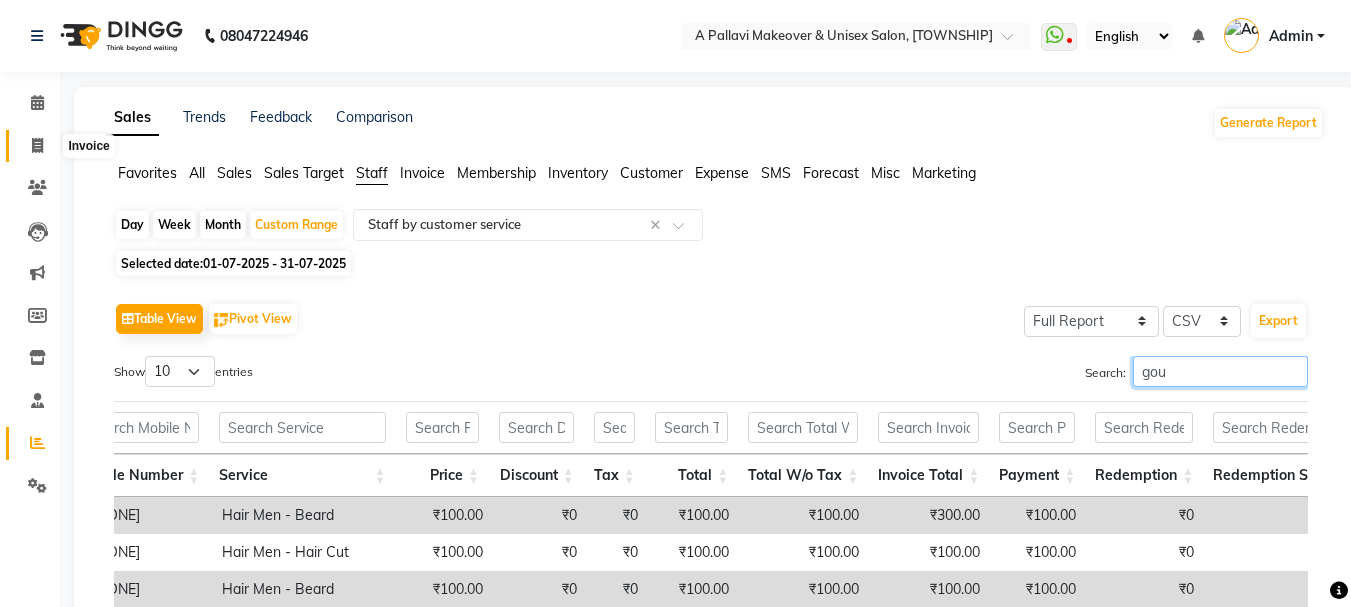 type on "gou" 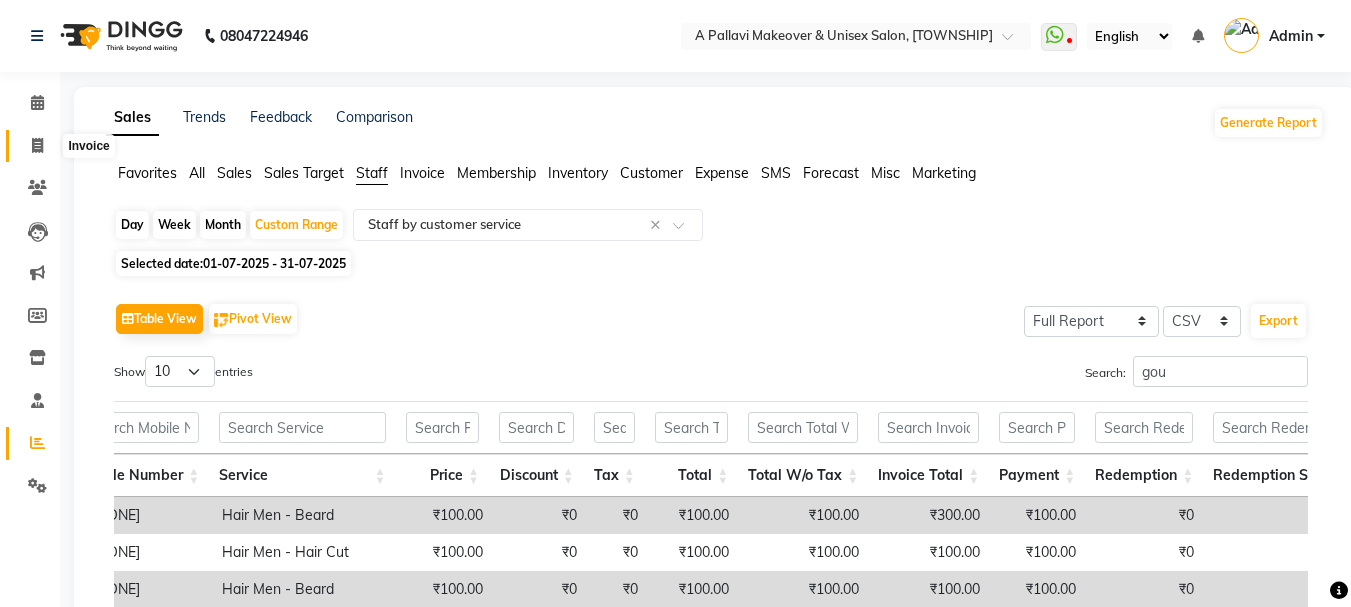 click 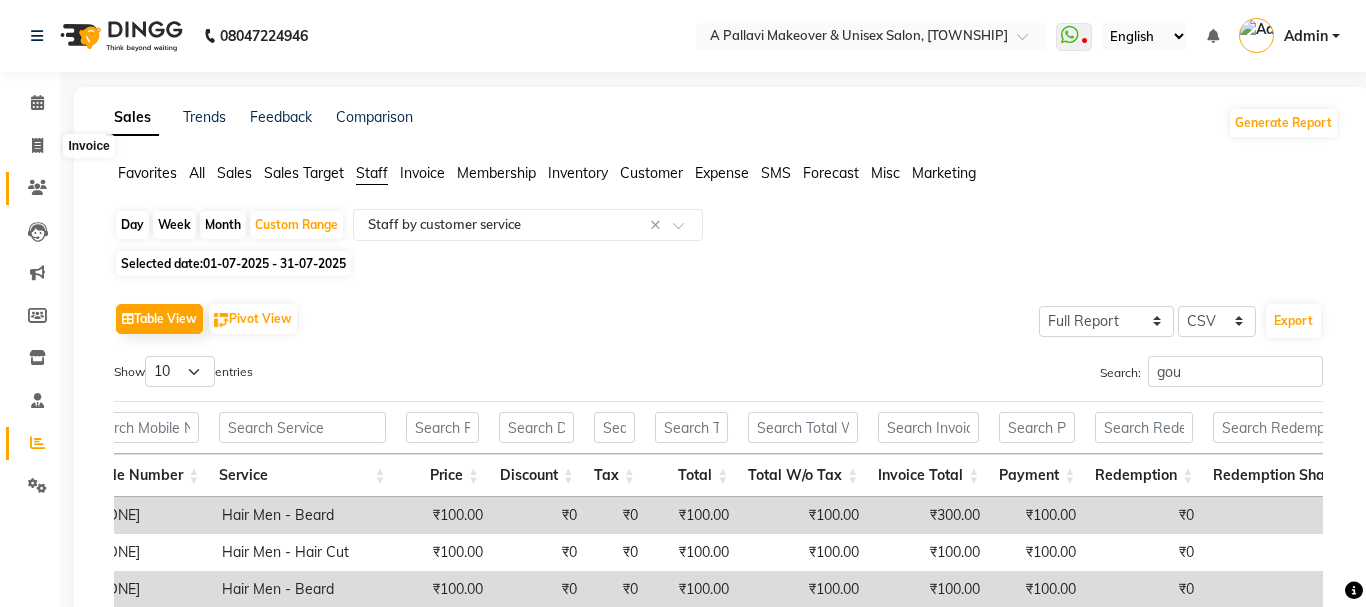 select on "3573" 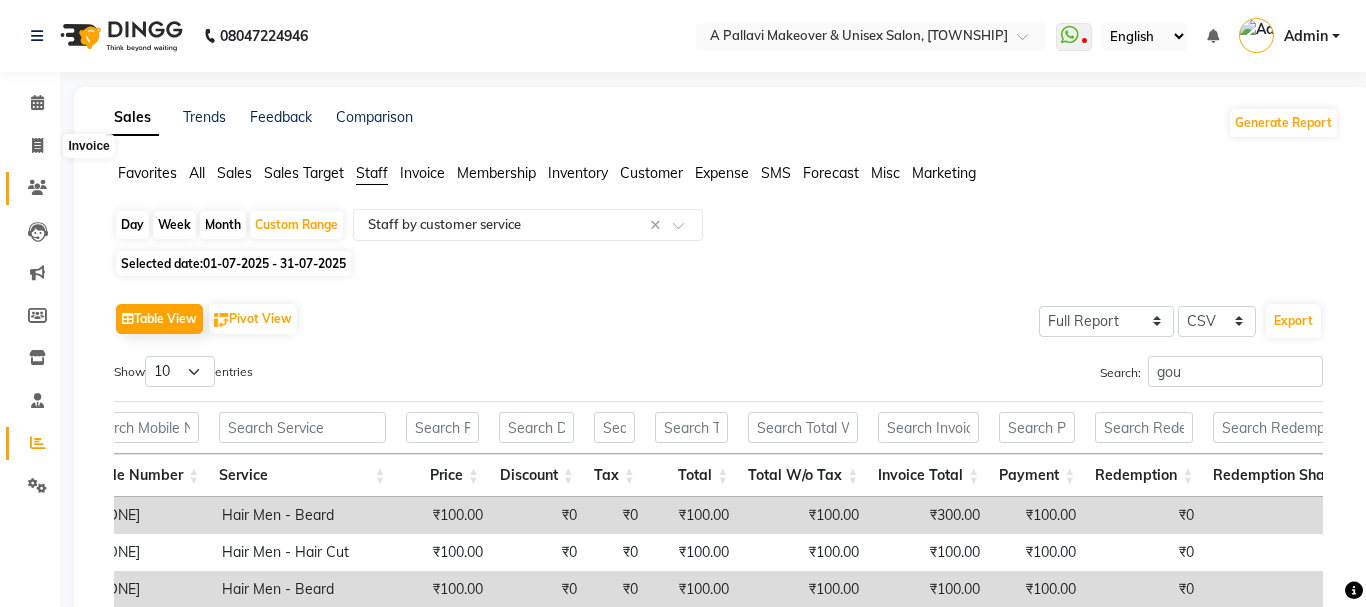 select on "service" 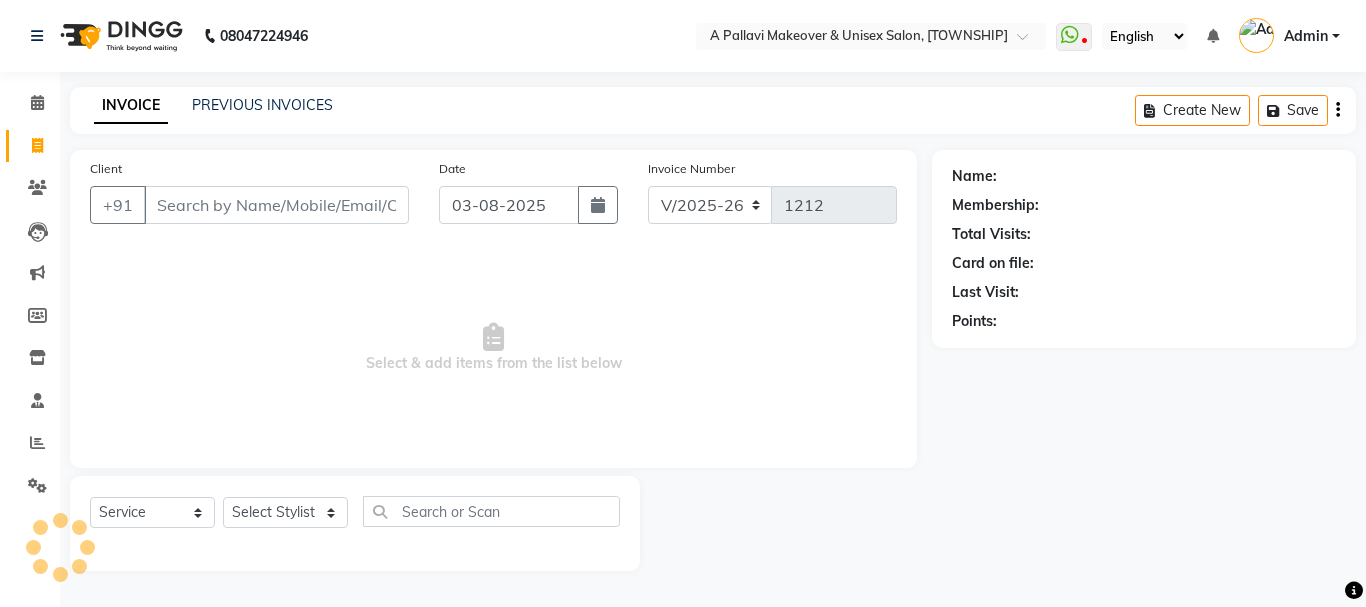 click on "Client" at bounding box center (276, 205) 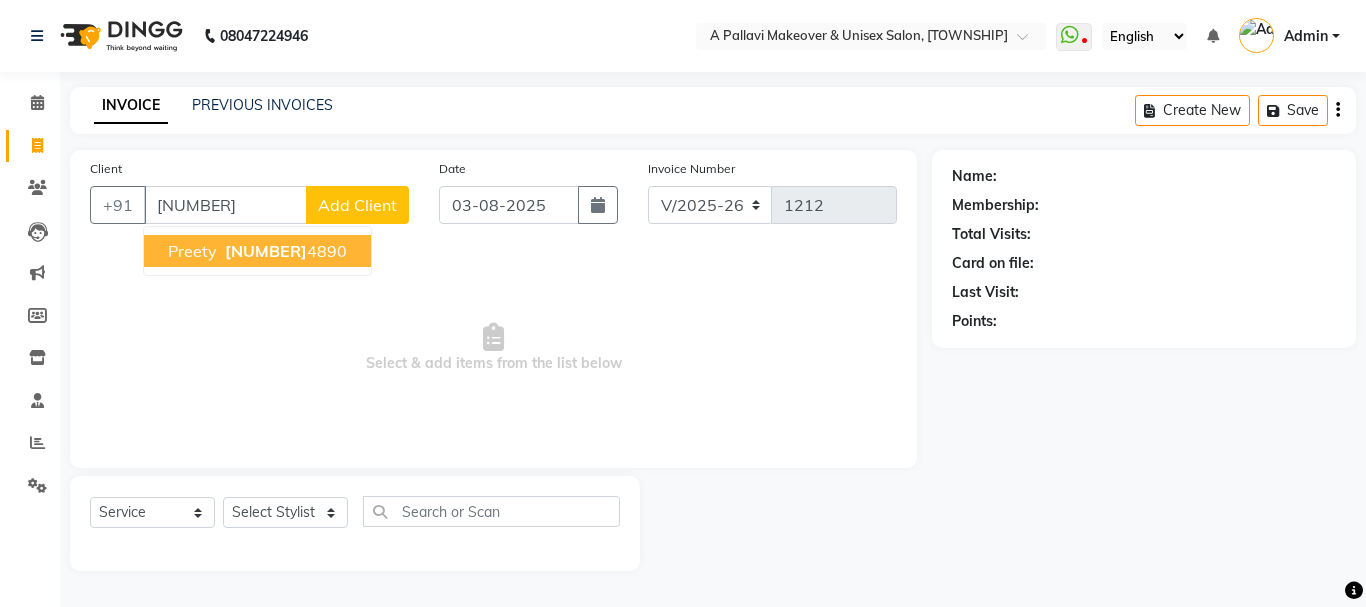 click on "[PHONE]" at bounding box center [284, 251] 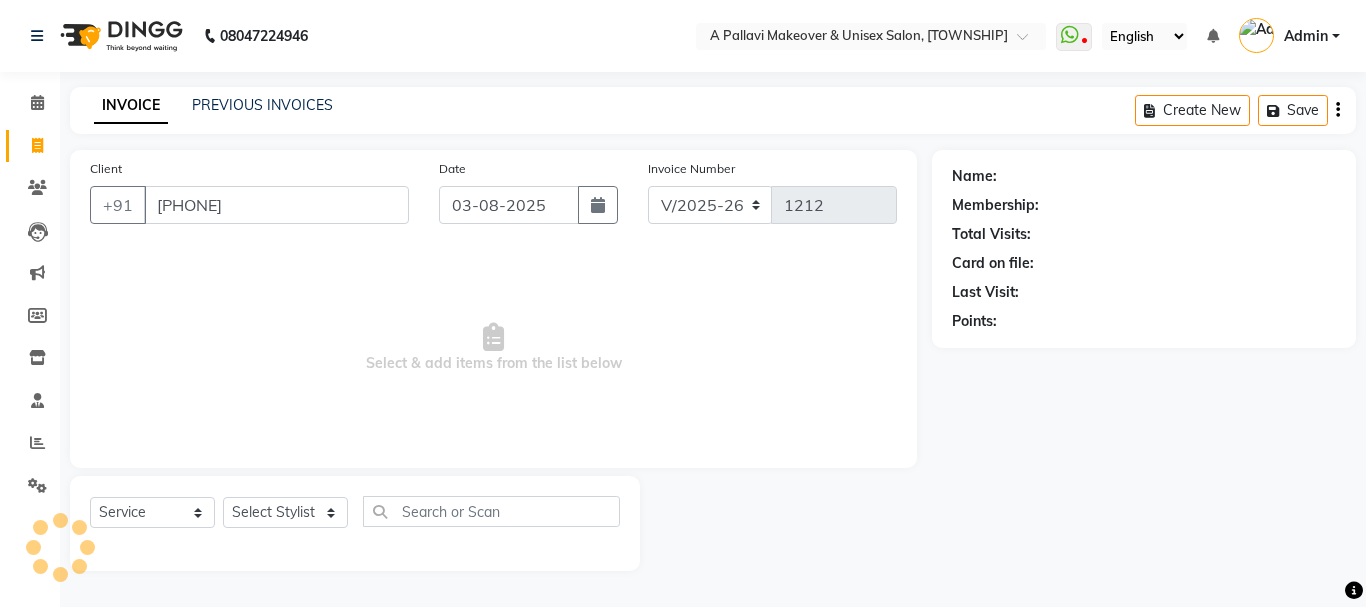 type on "[PHONE]" 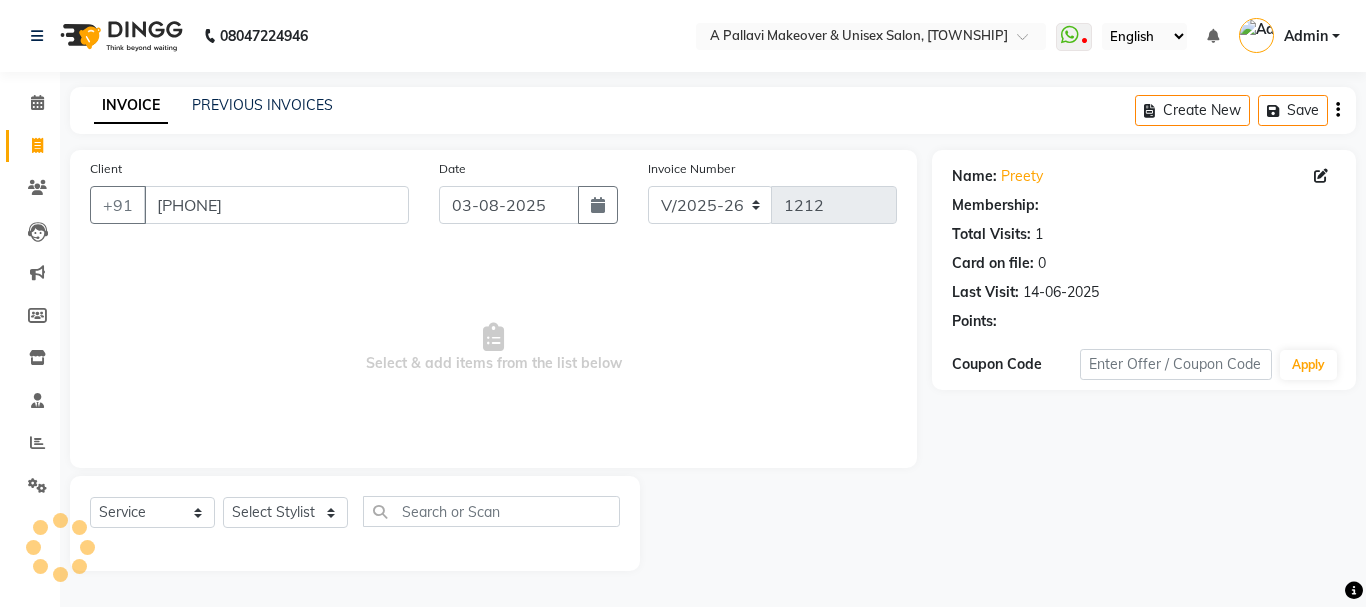 select on "1: Object" 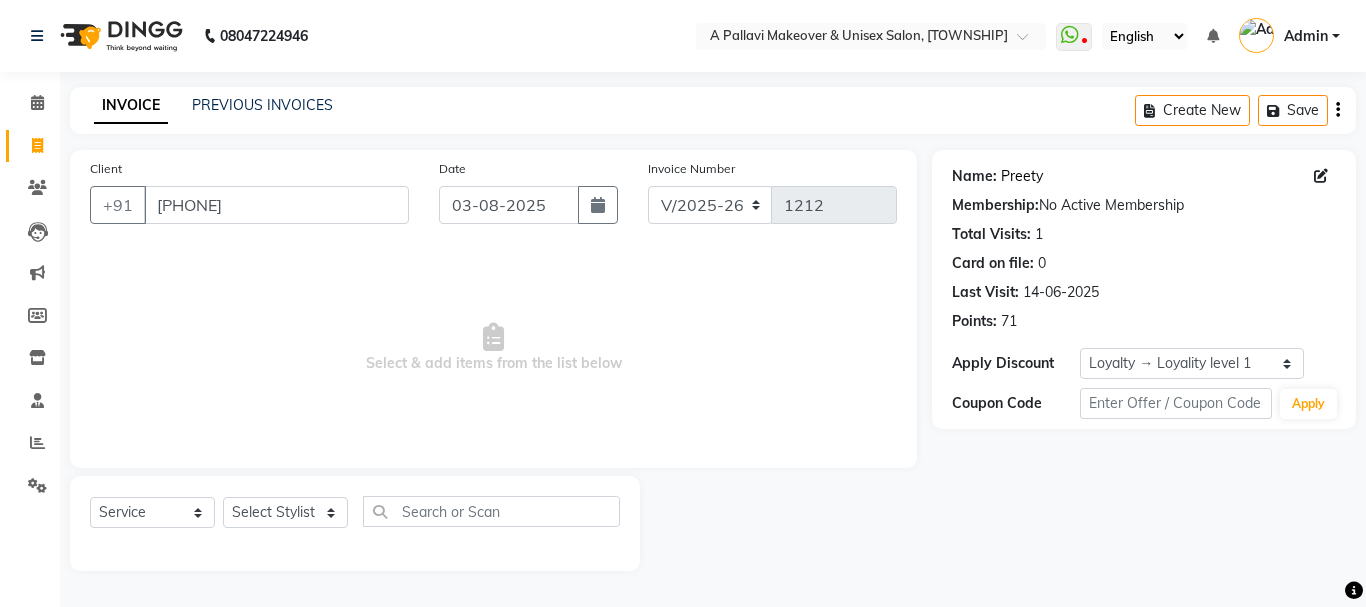 click on "Preety" 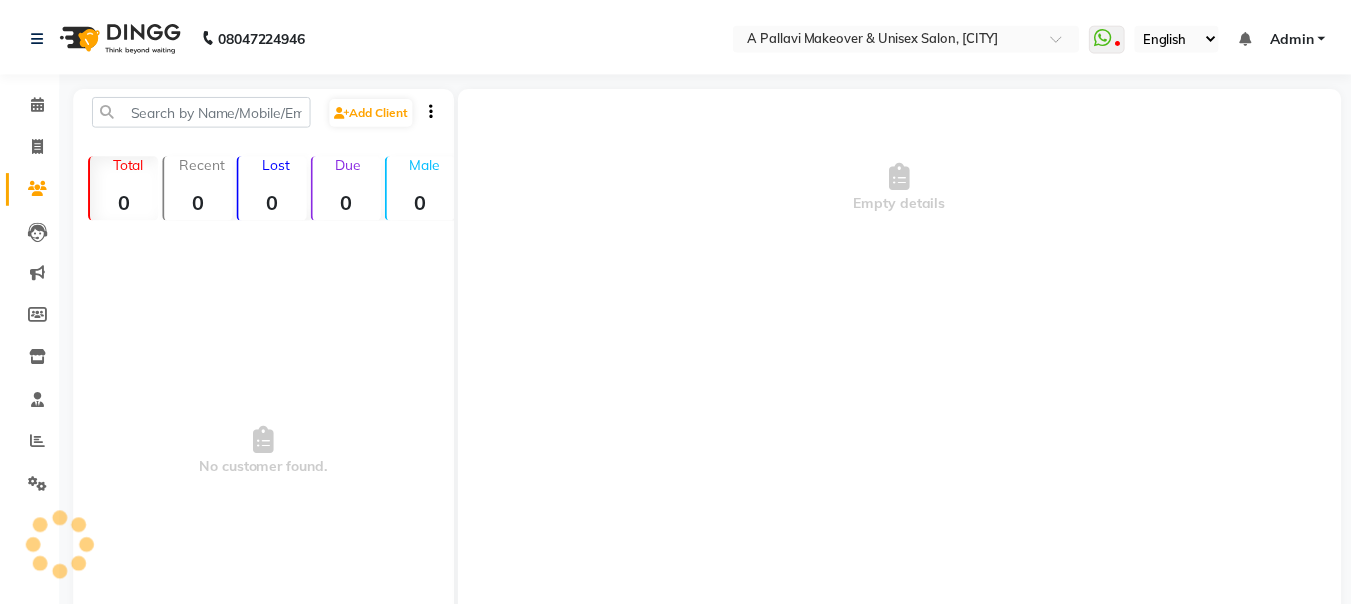 scroll, scrollTop: 0, scrollLeft: 0, axis: both 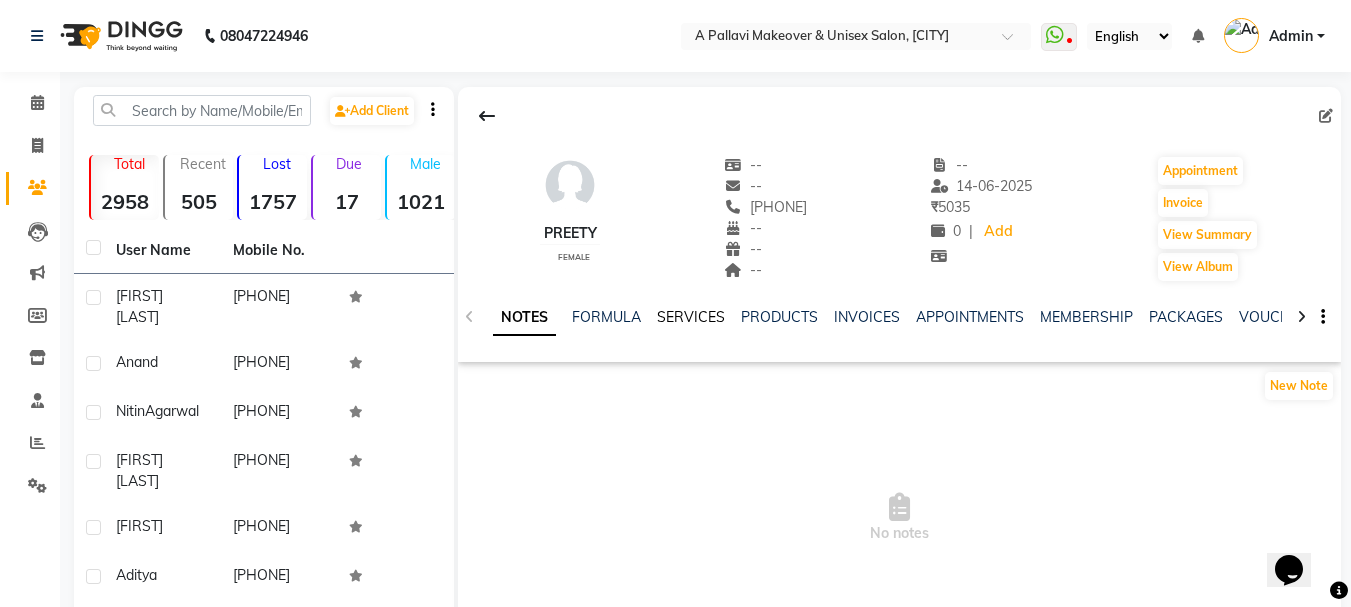 click on "SERVICES" 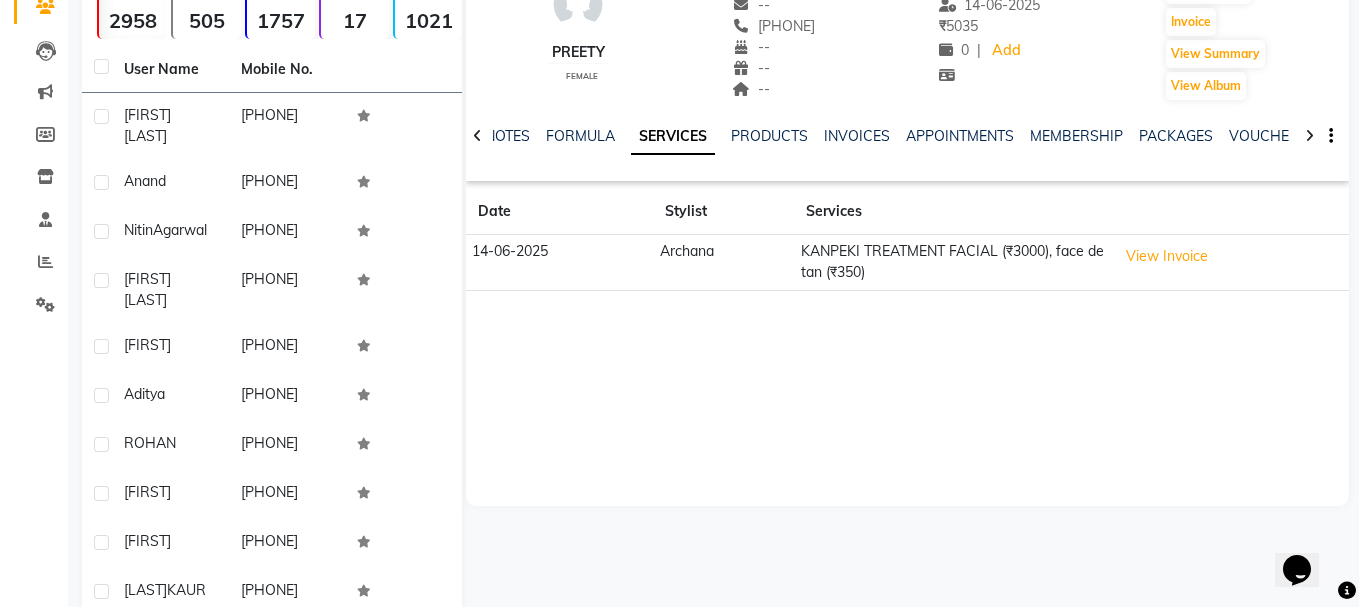 scroll, scrollTop: 200, scrollLeft: 0, axis: vertical 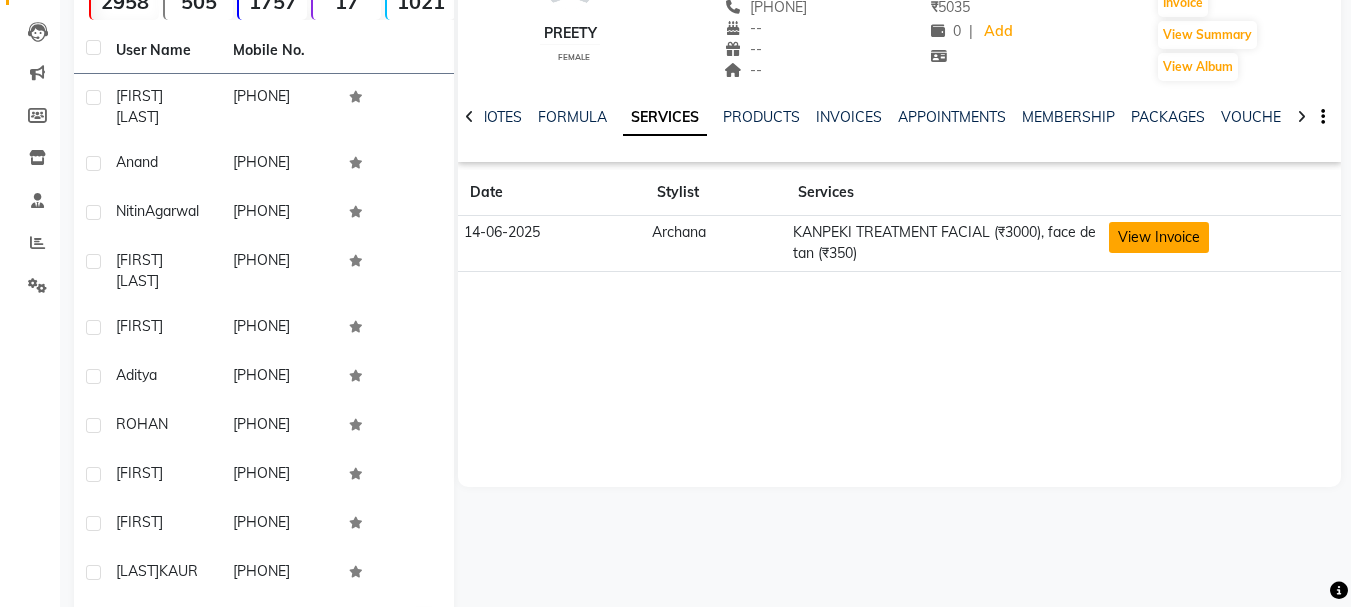 click on "View Invoice" 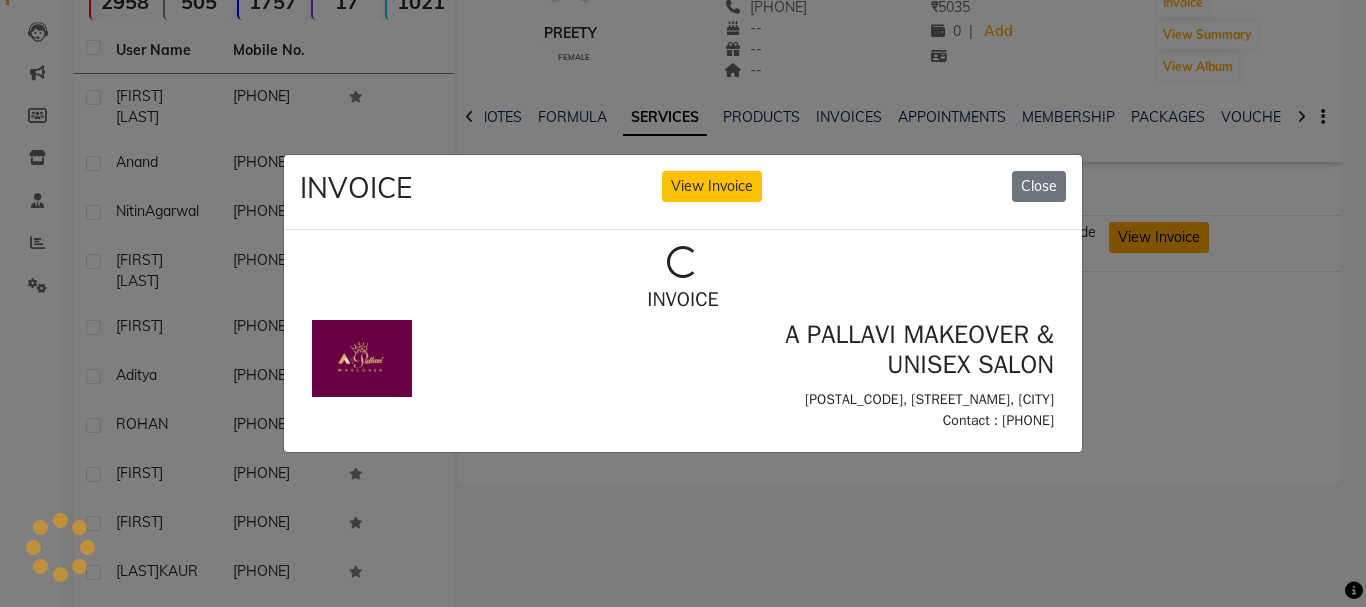 scroll, scrollTop: 0, scrollLeft: 0, axis: both 